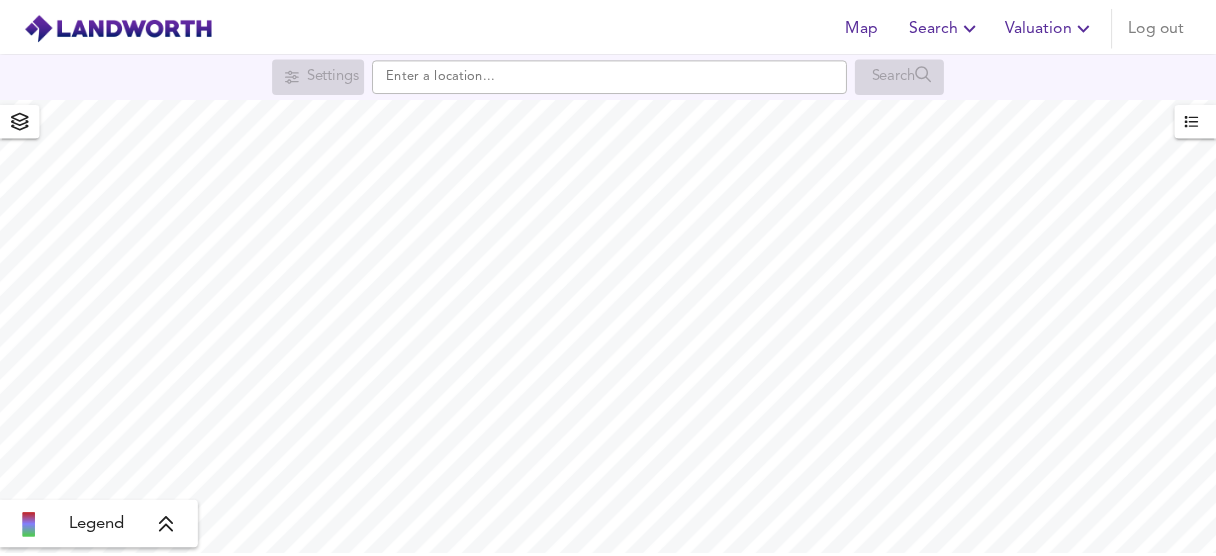 scroll, scrollTop: 0, scrollLeft: 0, axis: both 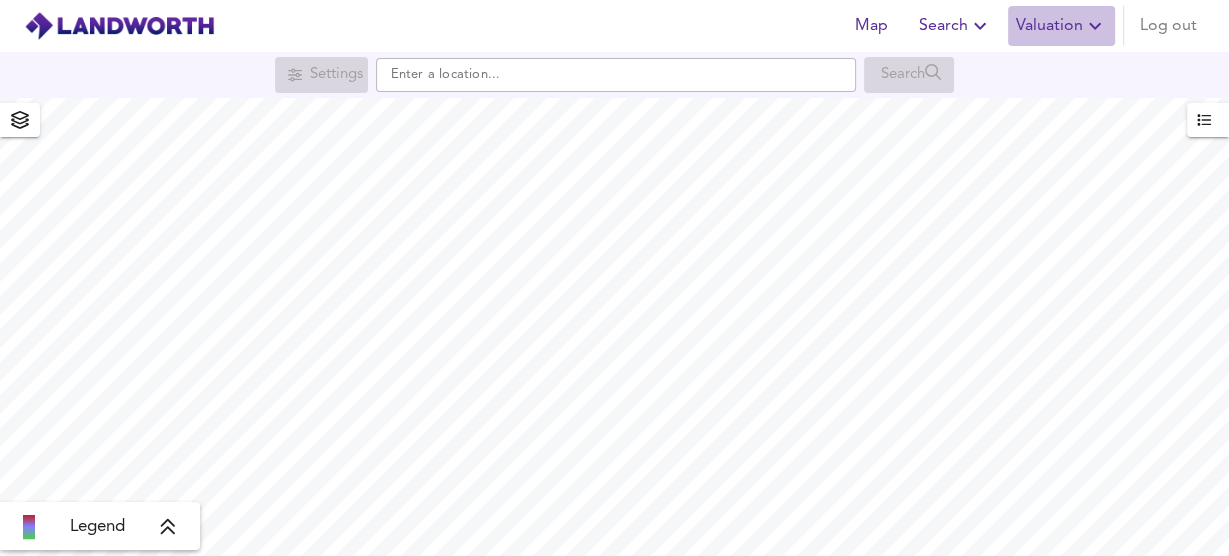click on "Valuation" at bounding box center [955, 26] 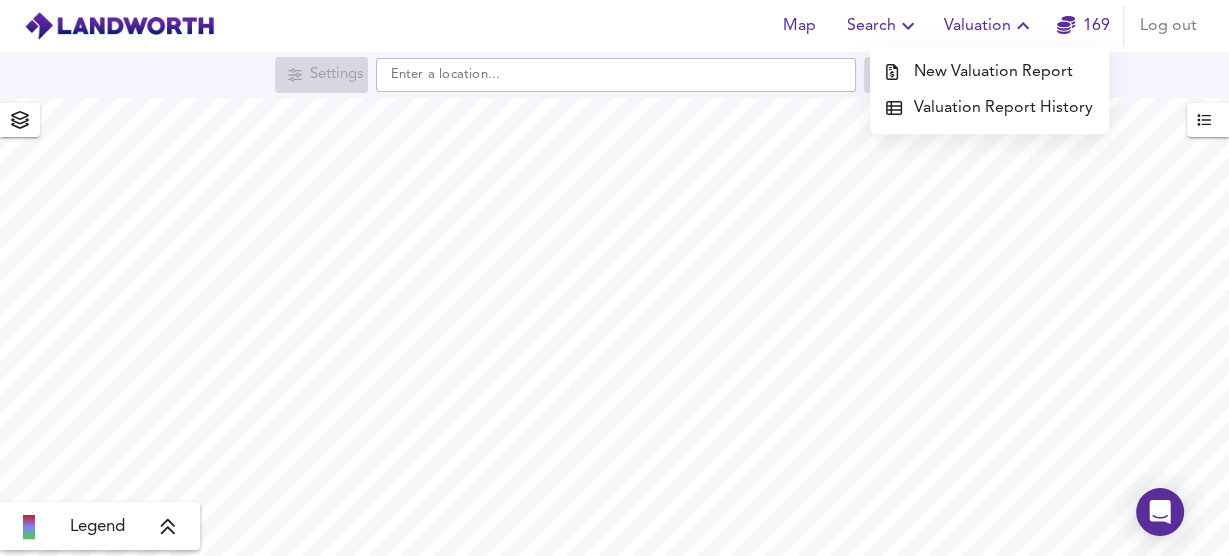 click on "New Valuation Report" at bounding box center (989, 72) 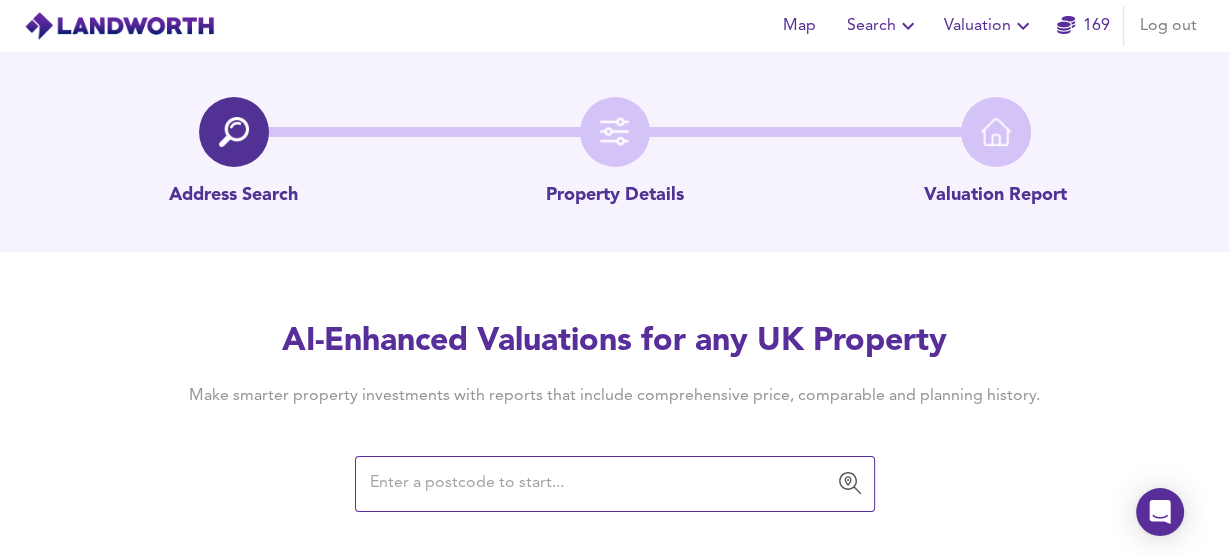 click at bounding box center [600, 484] 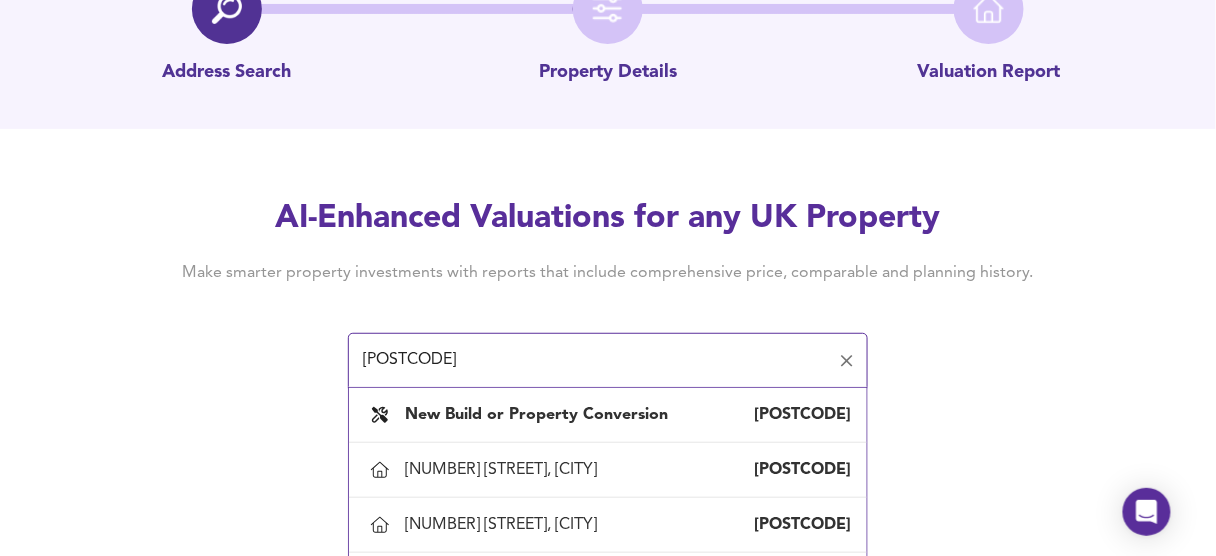 scroll, scrollTop: 176, scrollLeft: 0, axis: vertical 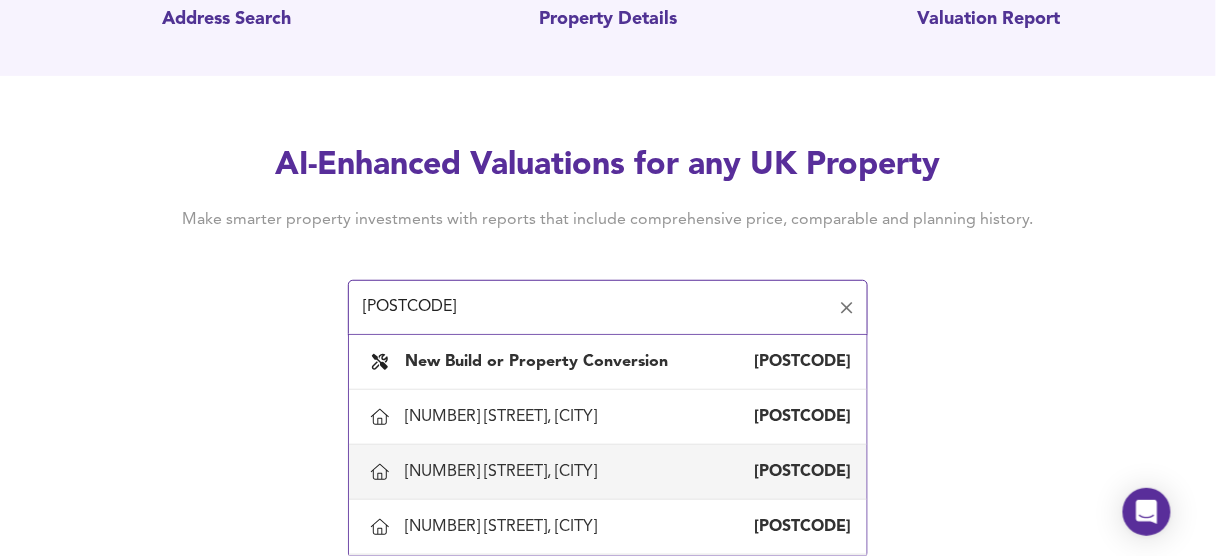 click on "[NUMBER] [STREET], [CITY]     [POSTAL_CODE]" at bounding box center [608, 472] 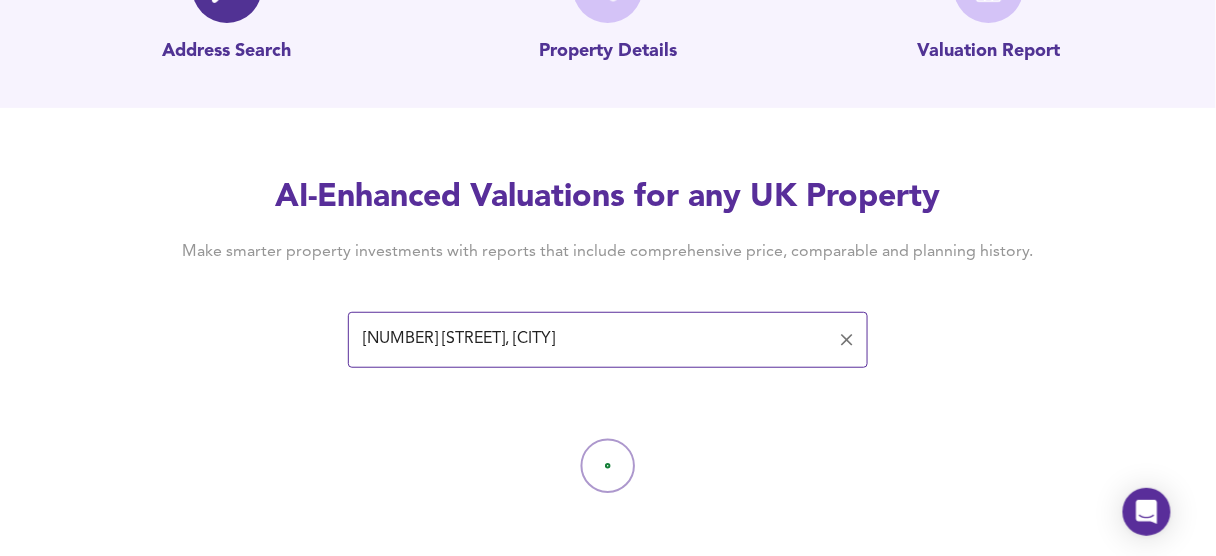 scroll, scrollTop: 154, scrollLeft: 0, axis: vertical 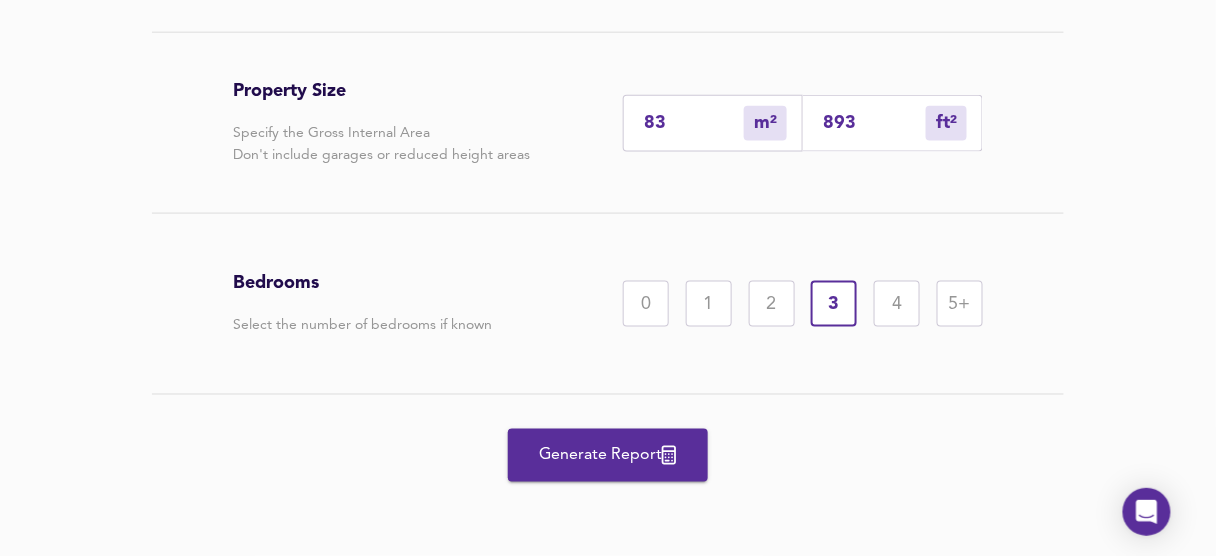 click on "5+" at bounding box center [960, 304] 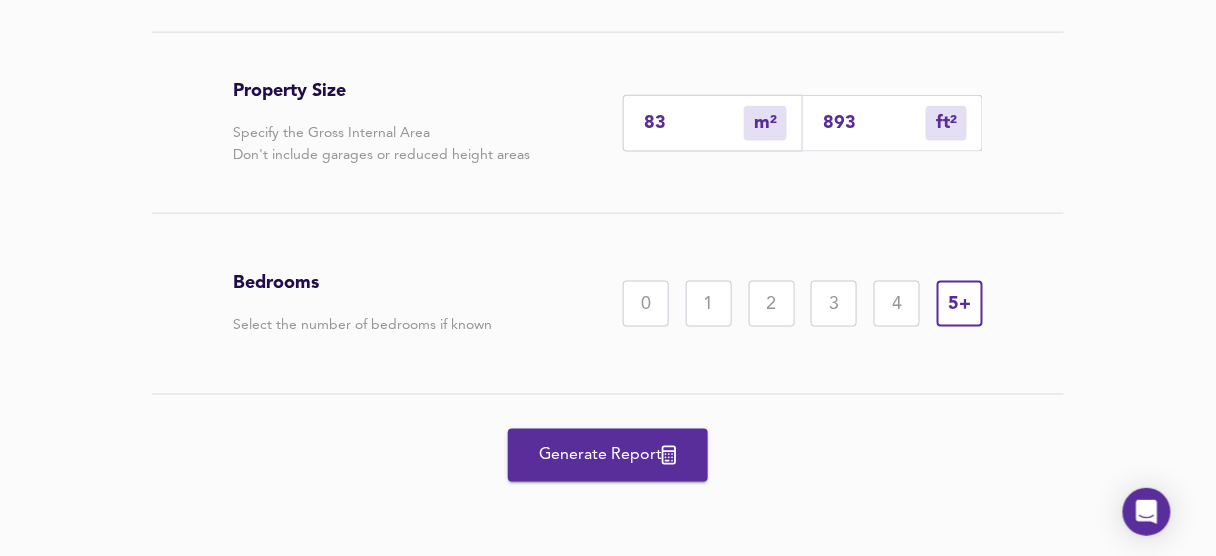 click on "Generate Report" at bounding box center [608, 456] 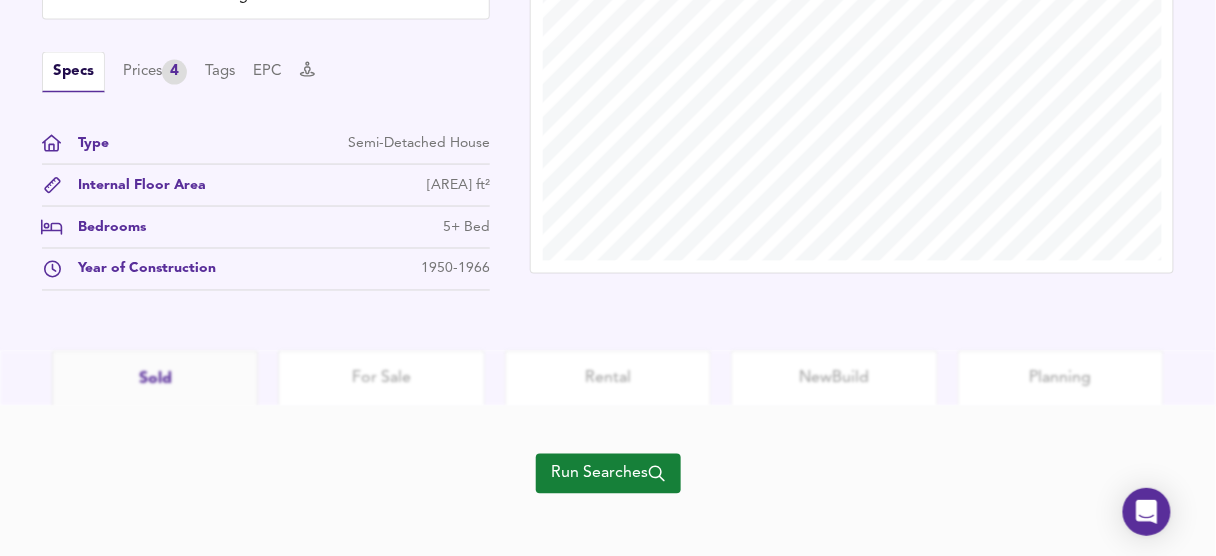 scroll, scrollTop: 720, scrollLeft: 0, axis: vertical 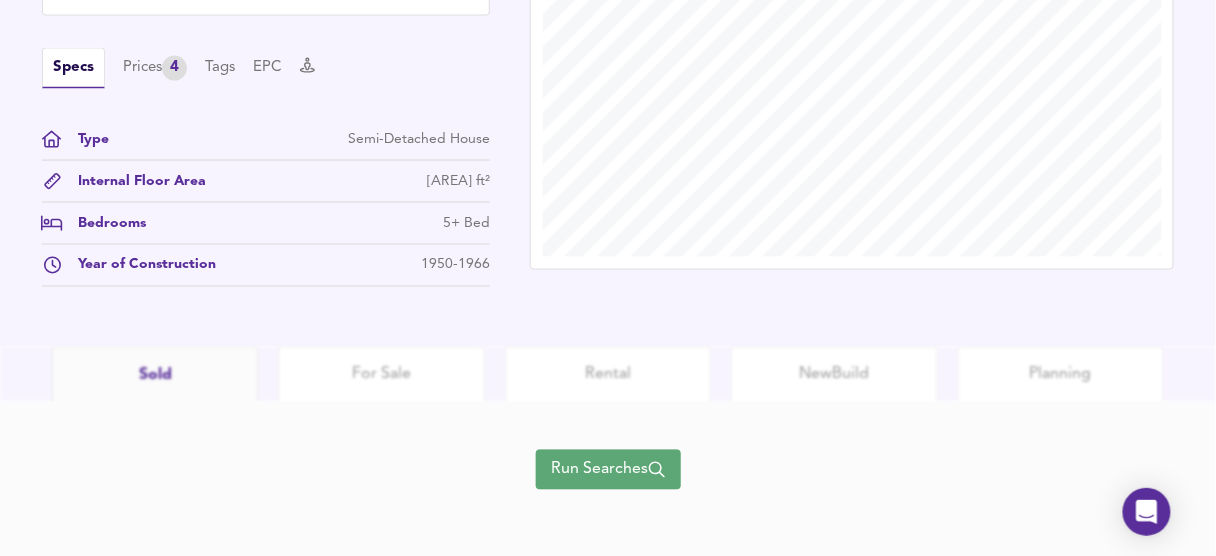 click on "Run Searches" at bounding box center (608, 470) 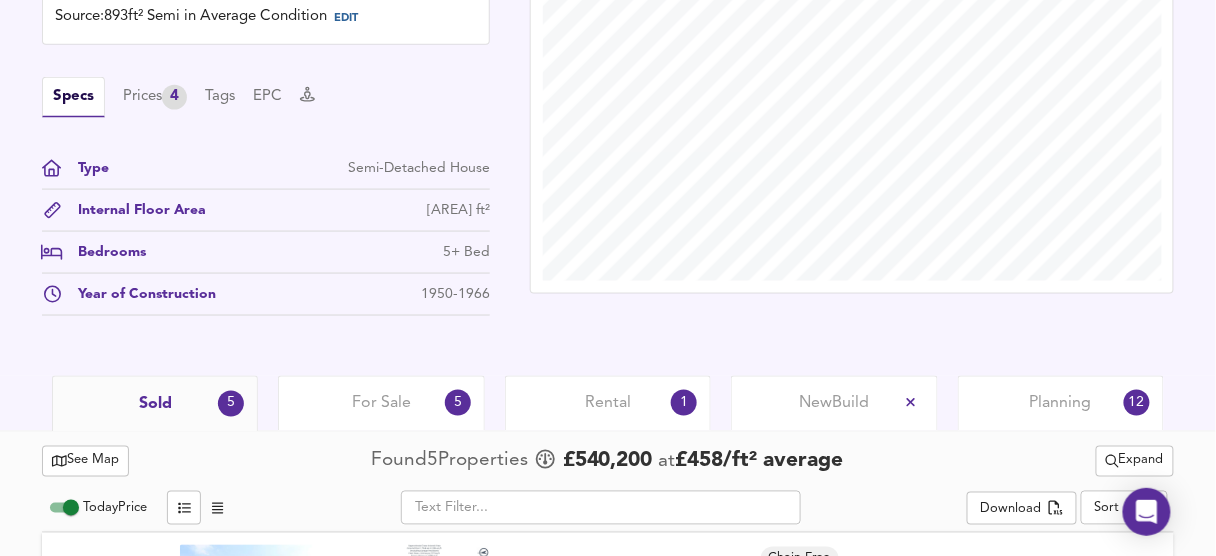 scroll, scrollTop: 556, scrollLeft: 0, axis: vertical 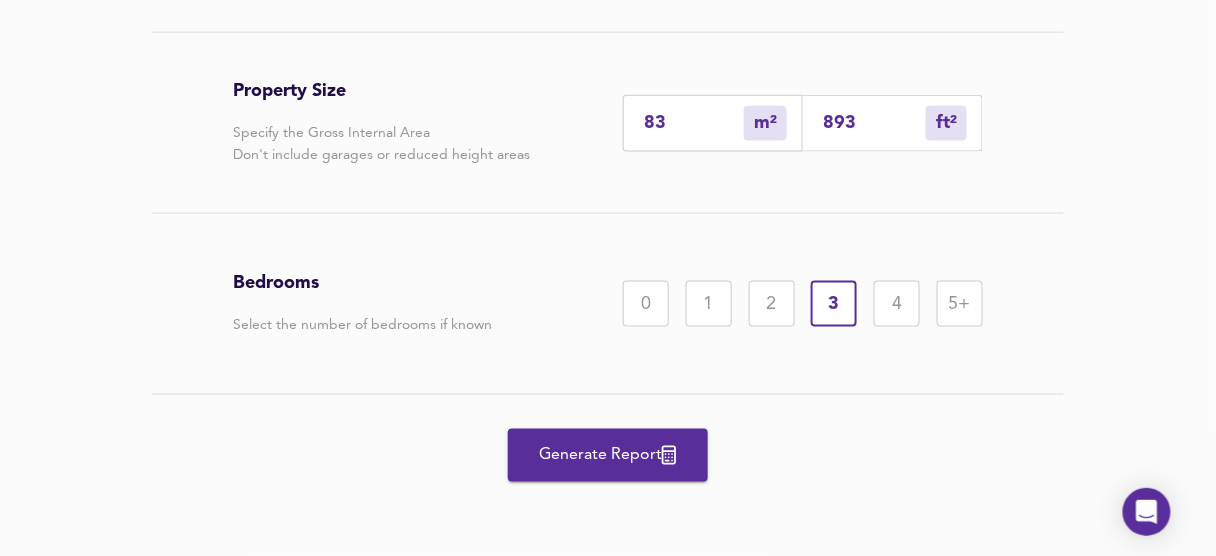 click on "83" at bounding box center [694, 123] 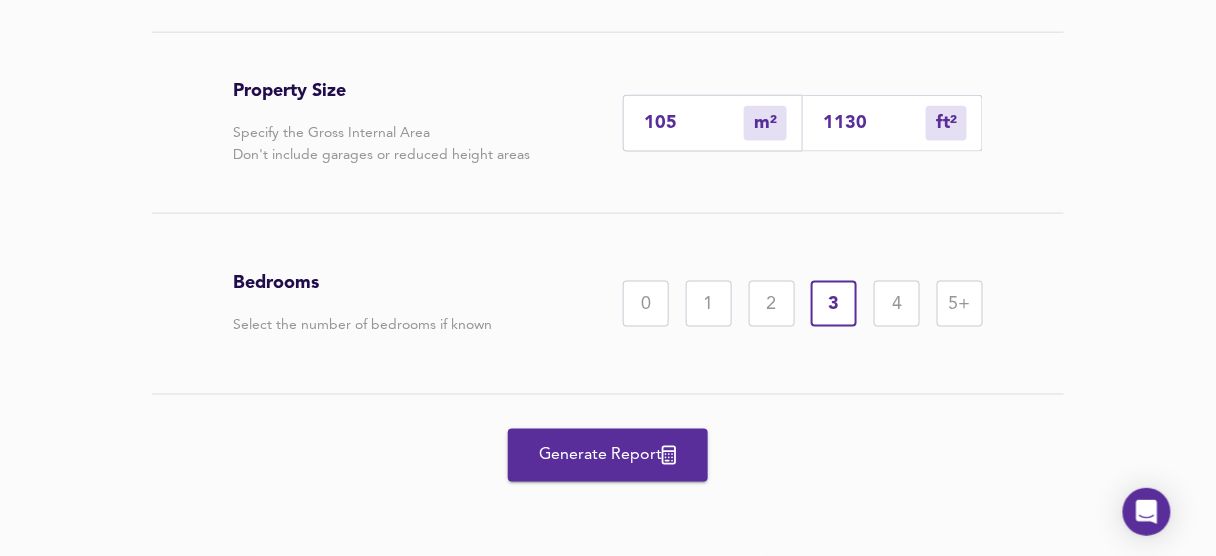 type on "105" 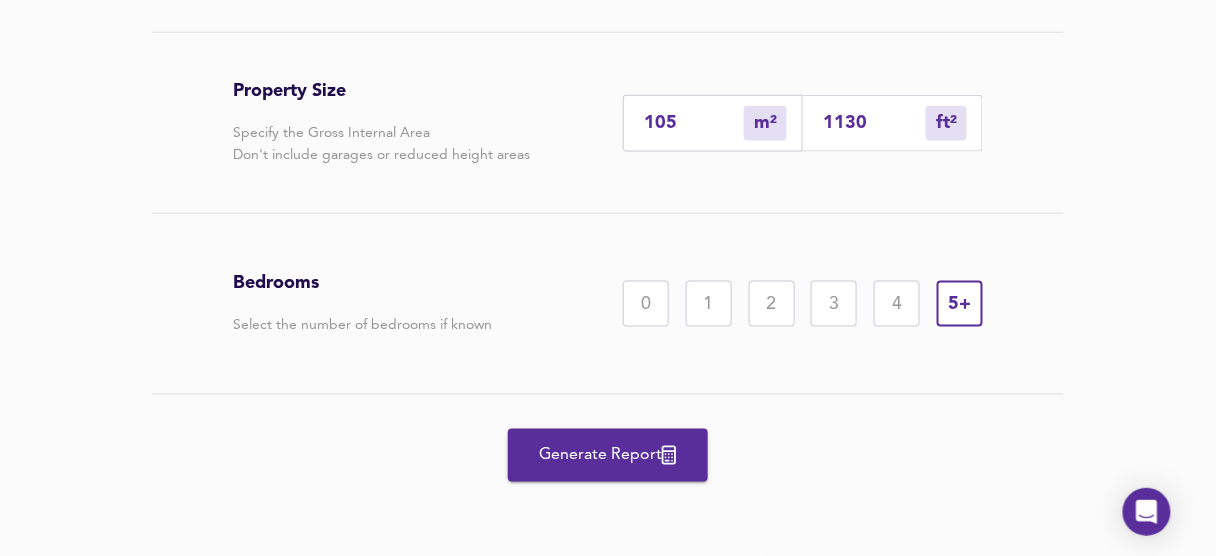 click on "Generate Report" at bounding box center [608, 456] 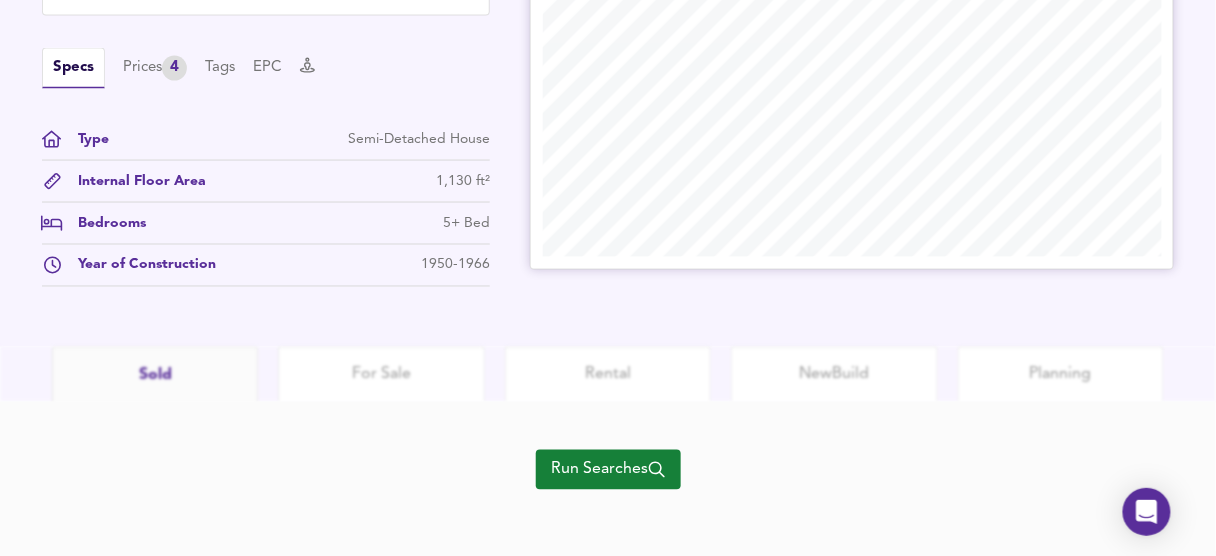 scroll, scrollTop: 723, scrollLeft: 0, axis: vertical 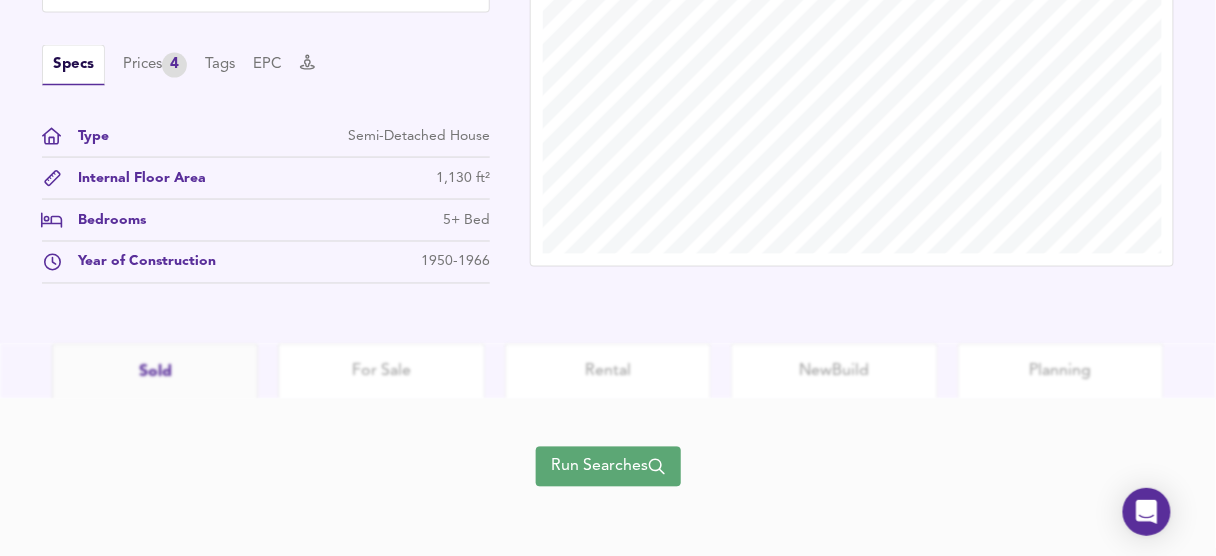 click on "Run Searches" at bounding box center [608, 467] 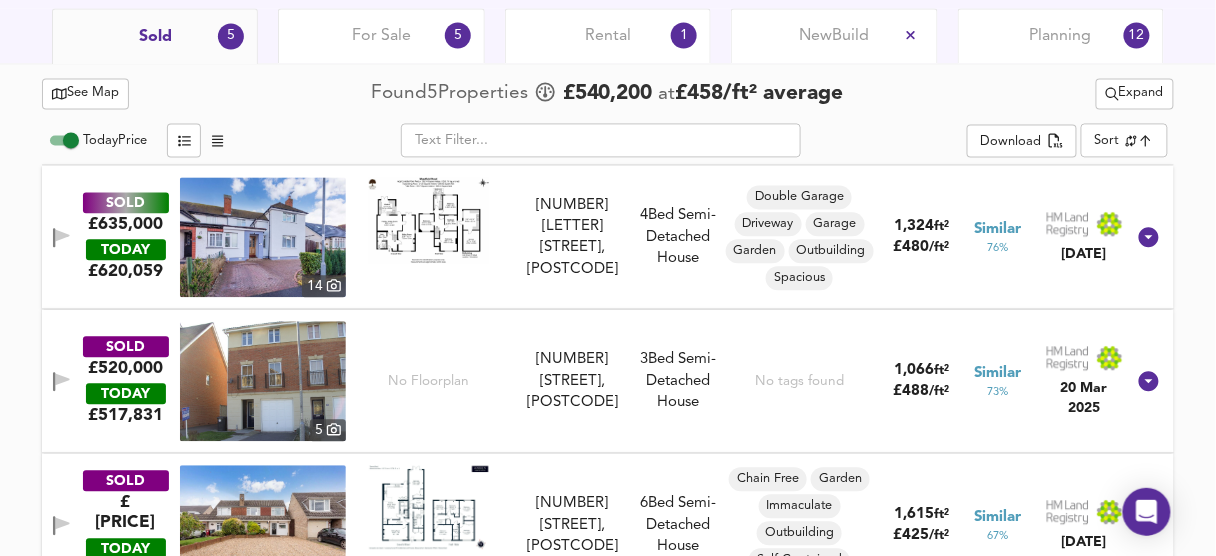 scroll, scrollTop: 1040, scrollLeft: 0, axis: vertical 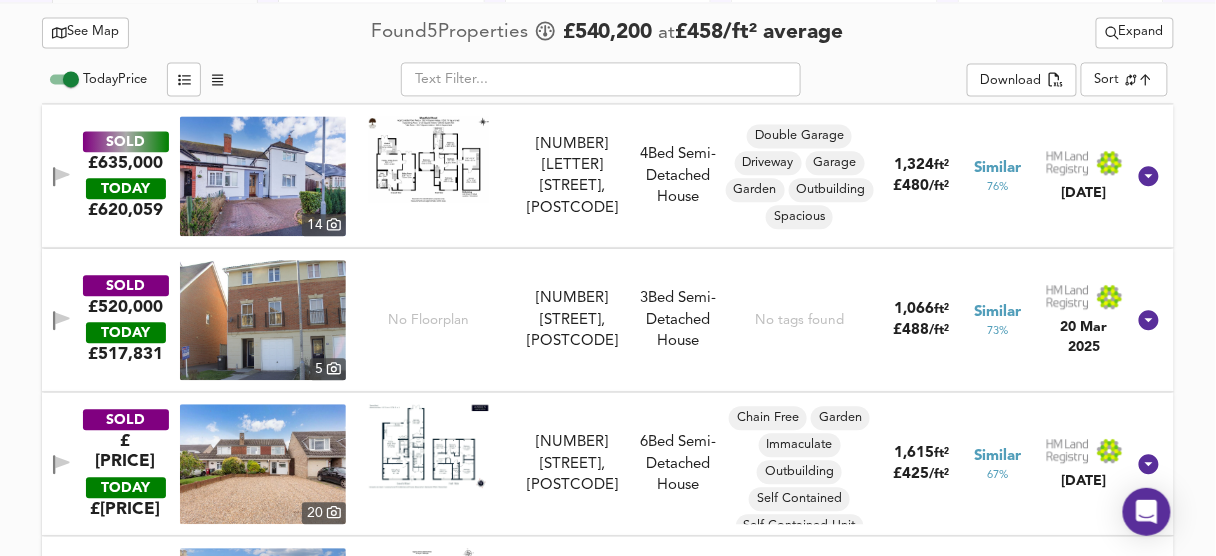 click on "SOLD £[PRICE] TODAY £ [PRICE] [NUMBER] [NUMBER] [STREET], [POSTAL_CODE] [NUMBER] [STREET], [POSTAL_CODE] [NUMBER] Bed Semi-Detached House Double Garage Driveway Garage Garden Outbuilding Spacious [SQUARE_FEET] ft² £ [PRICE_PER_SQFT] / ft² Similar [PERCENTAGE] % [DATE]" at bounding box center (584, 176) 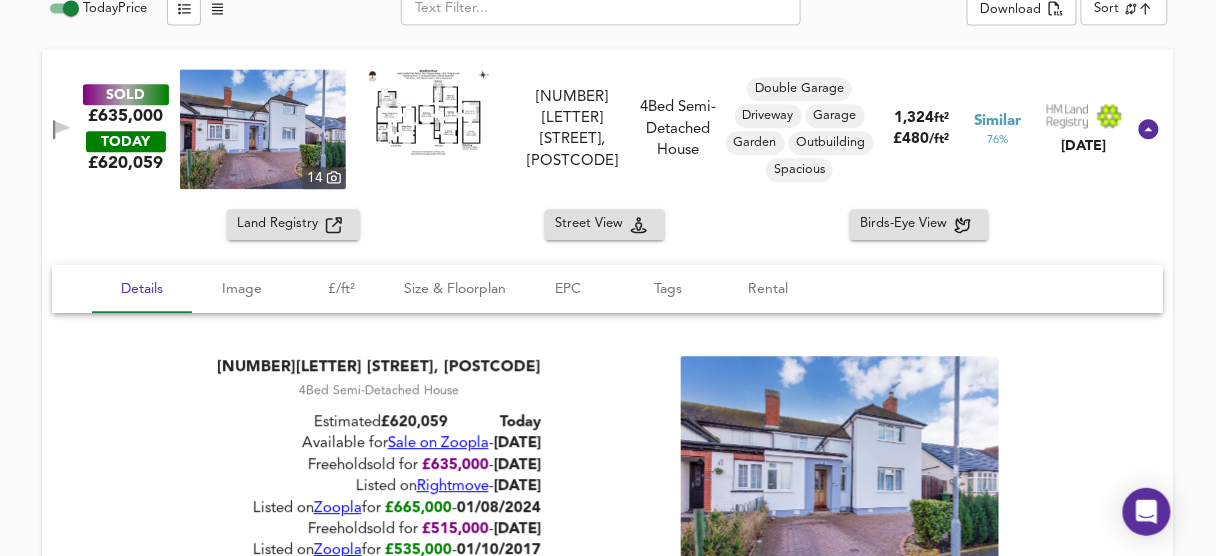 scroll, scrollTop: 1200, scrollLeft: 0, axis: vertical 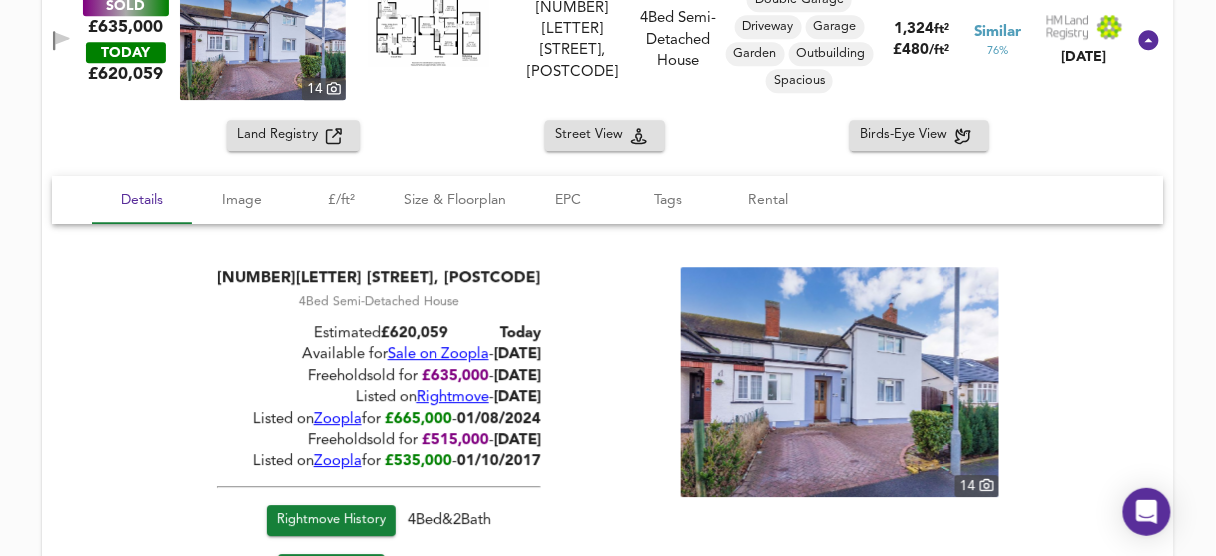 click on "Rightmove" at bounding box center [453, 397] 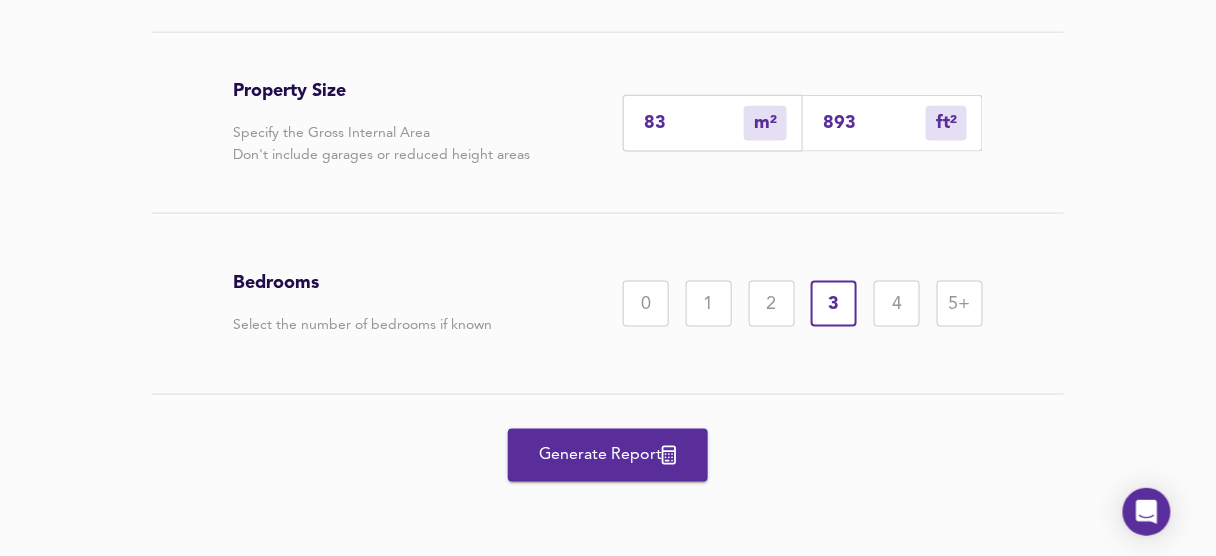 scroll, scrollTop: 590, scrollLeft: 0, axis: vertical 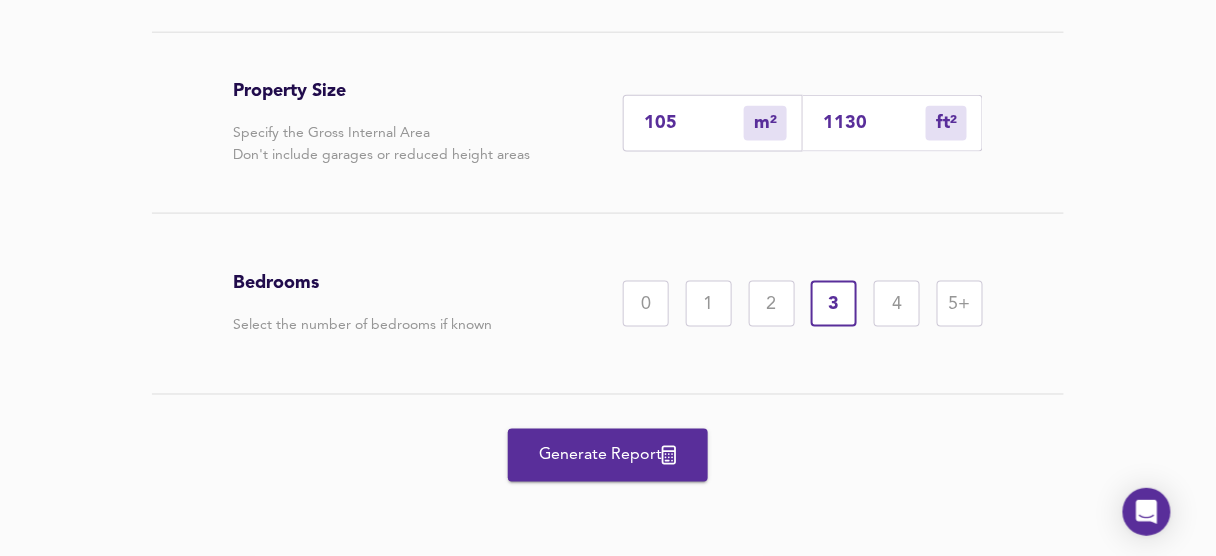 type on "105" 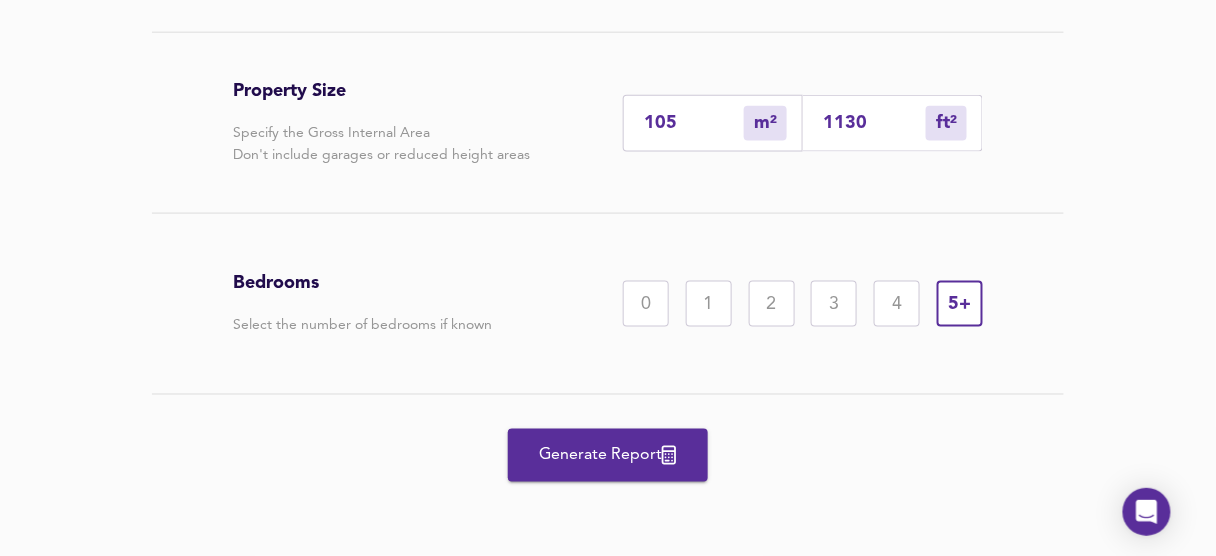 click on "Generate Report" at bounding box center [608, 456] 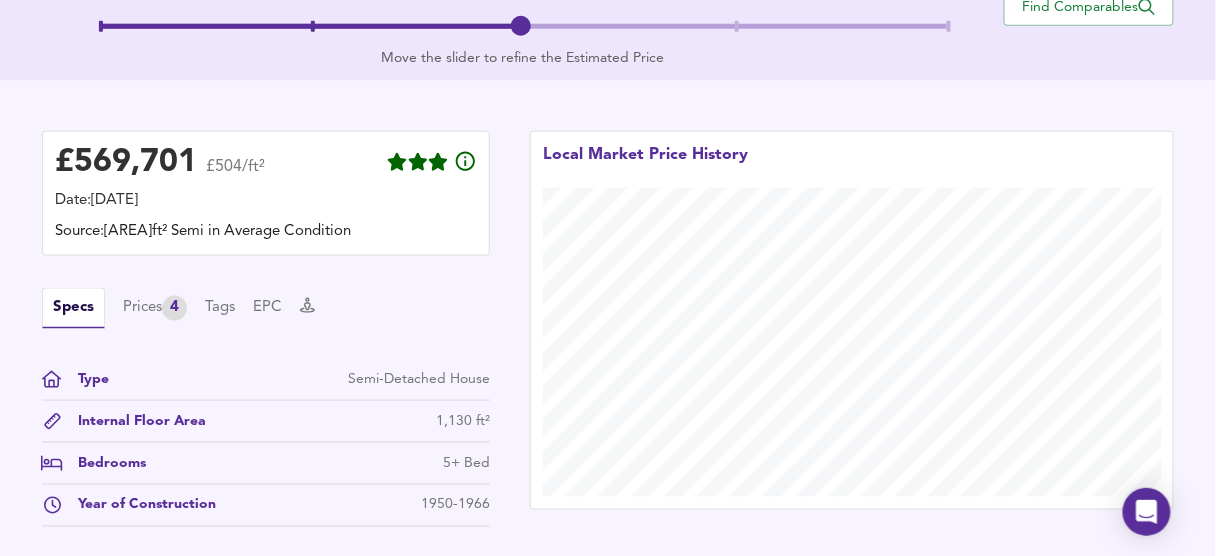 scroll, scrollTop: 723, scrollLeft: 0, axis: vertical 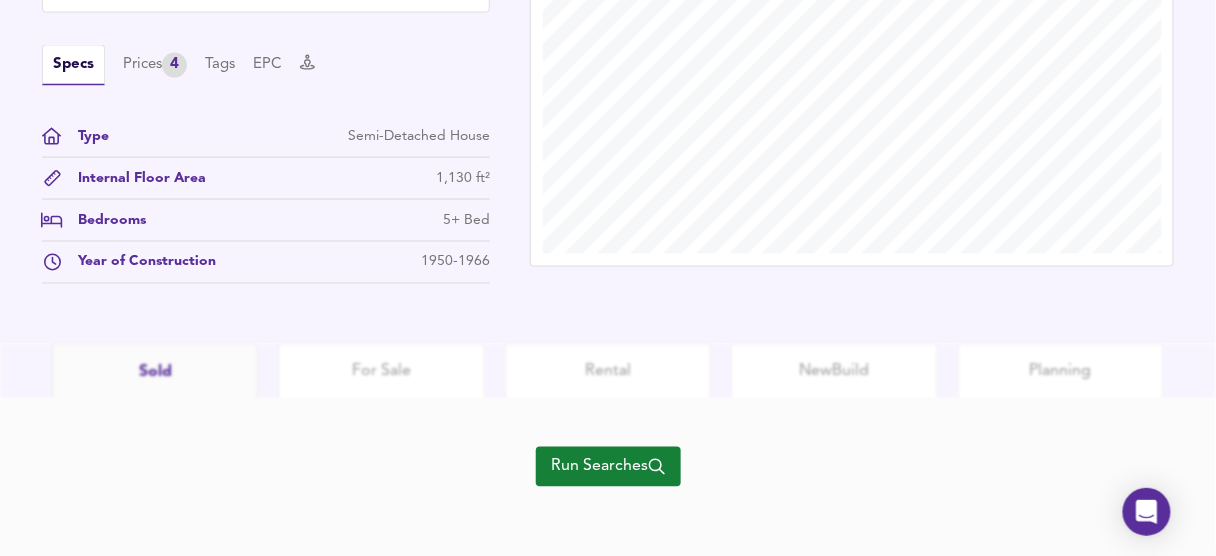 click on "Run Searches" at bounding box center [608, 467] 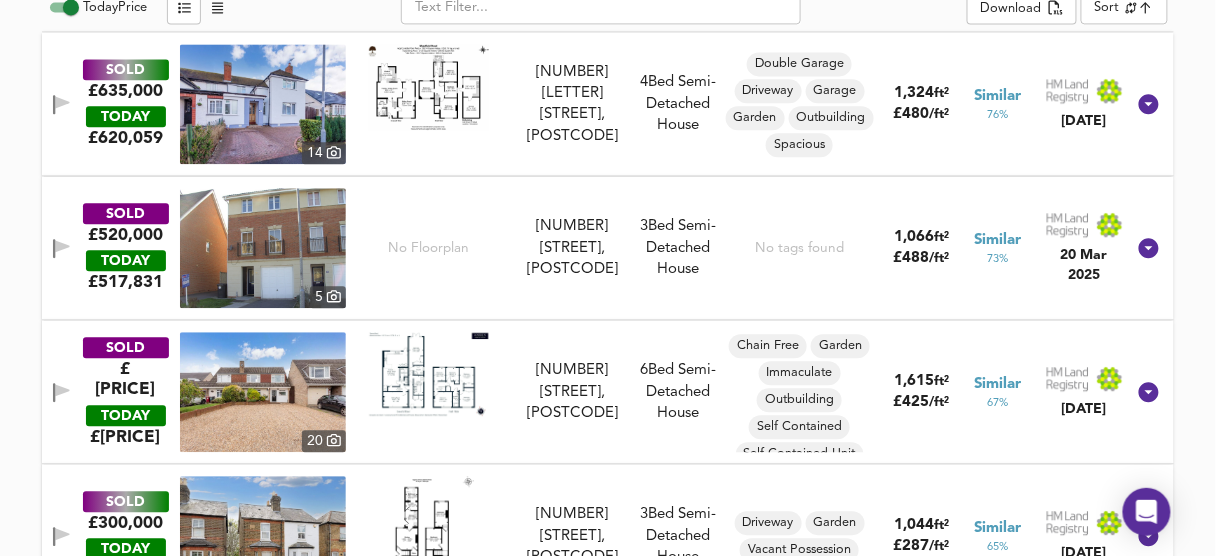 scroll, scrollTop: 1120, scrollLeft: 0, axis: vertical 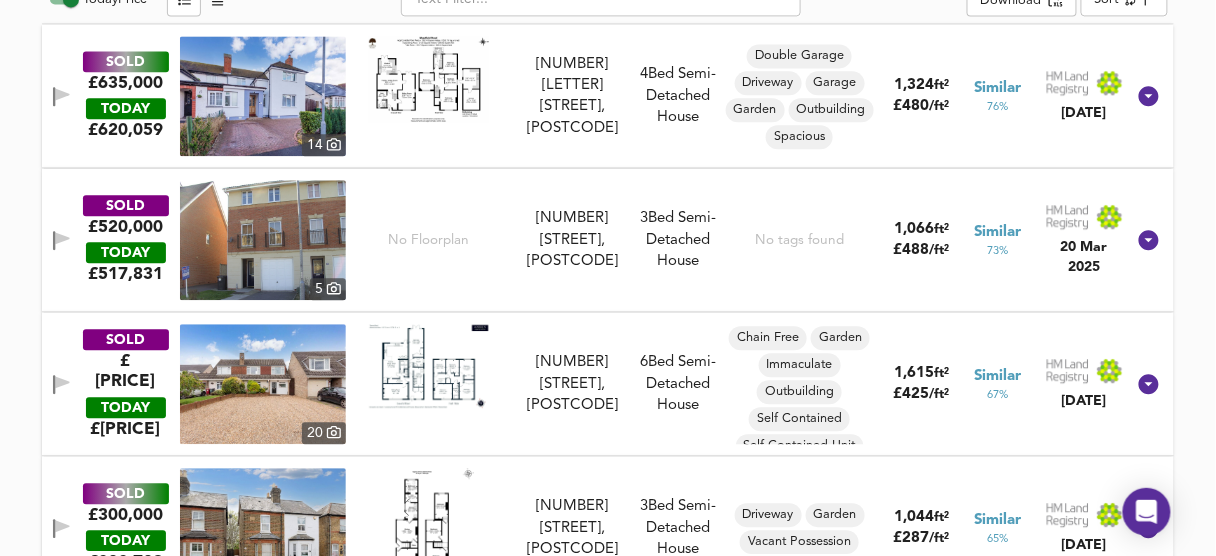 click on "SOLD £[PRICE]  TODAY  £ [PRICE]  [NUMBER]   [NUMBER] [STREET], [POSTCODE] [NUMBER]   [NUMBER] [STREET], [POSTCODE] [NUMBER]
Bed
Semi-Detached House Chain Free Garden Immaculate Outbuilding Self Contained Self Contained Unit [AREA]ft² £ [PRICE] / ft² Similar [PERCENTAGE] % [DATE]" at bounding box center (584, 384) 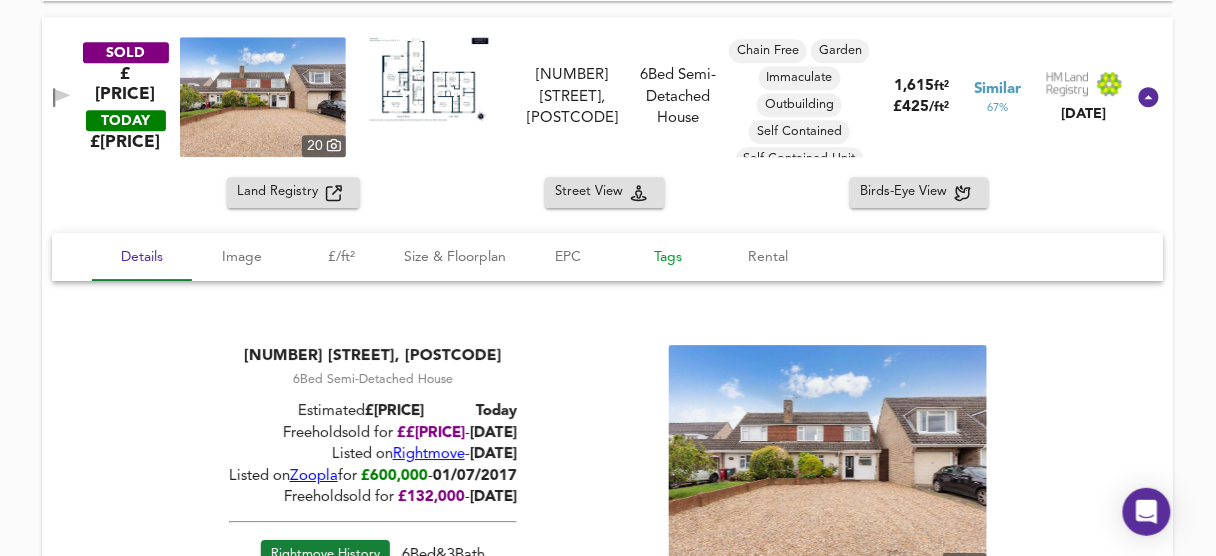 scroll, scrollTop: 1520, scrollLeft: 0, axis: vertical 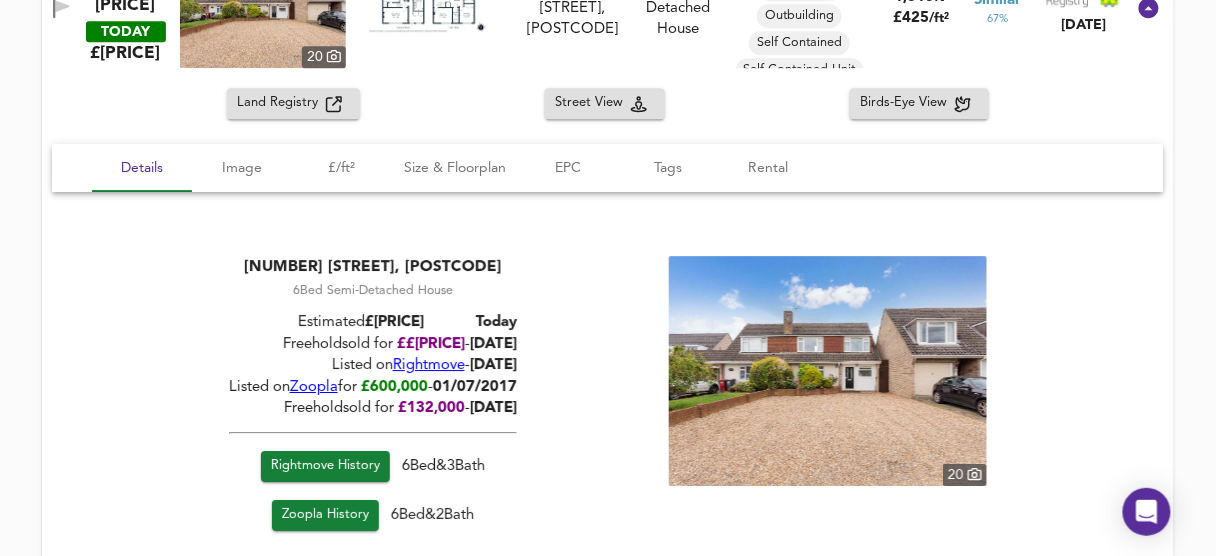 click on "Rightmove History" at bounding box center [325, 467] 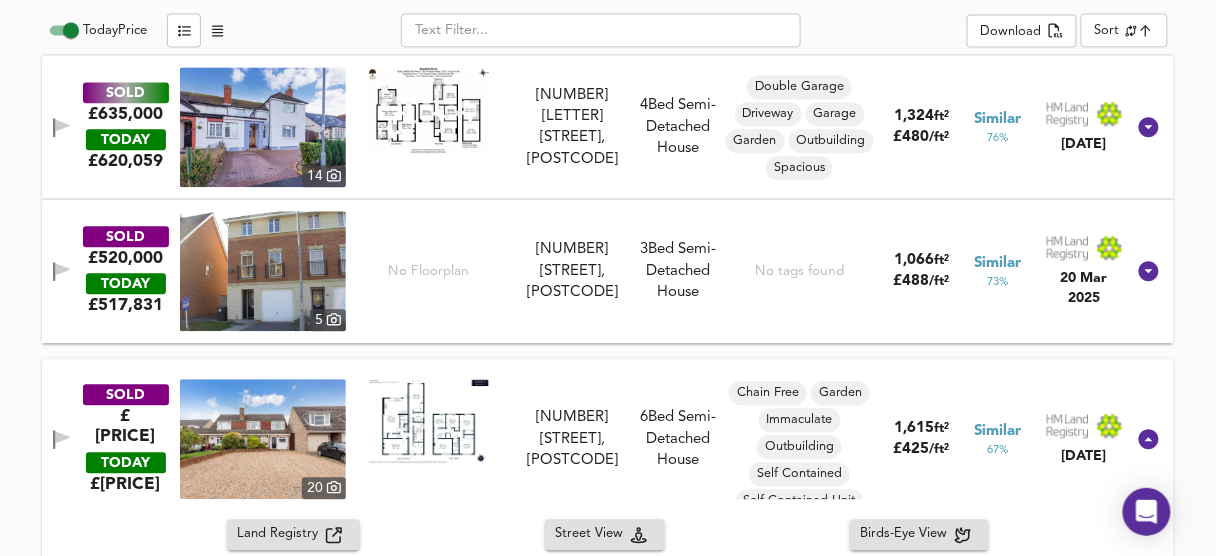 scroll, scrollTop: 1120, scrollLeft: 0, axis: vertical 